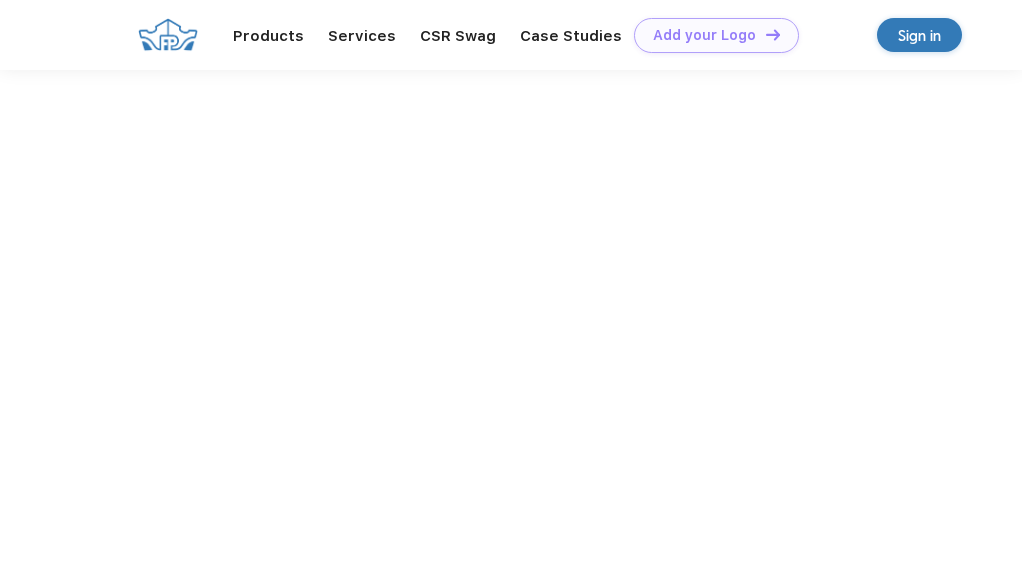 scroll, scrollTop: 0, scrollLeft: 0, axis: both 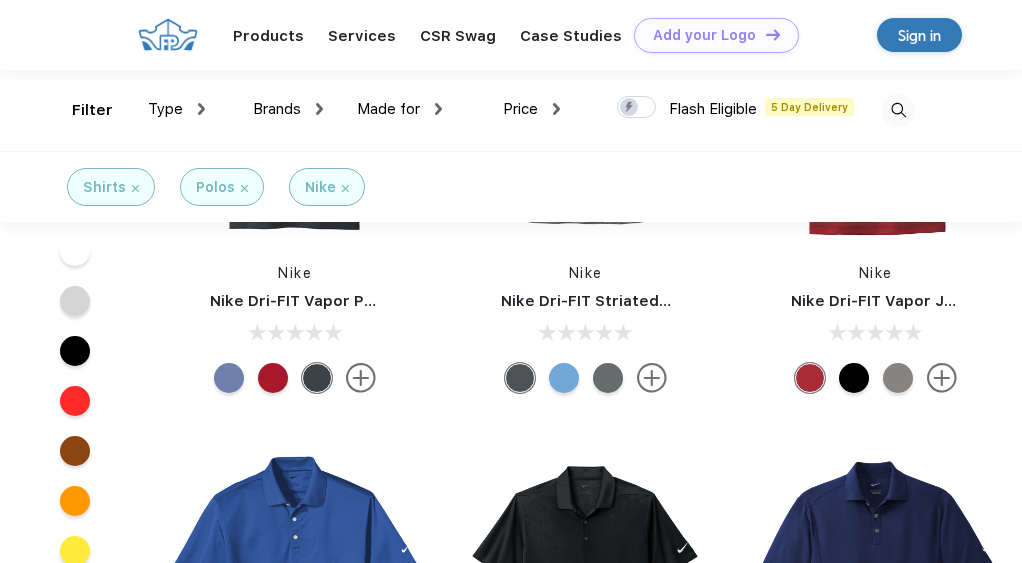 click on "Type" at bounding box center [176, 109] 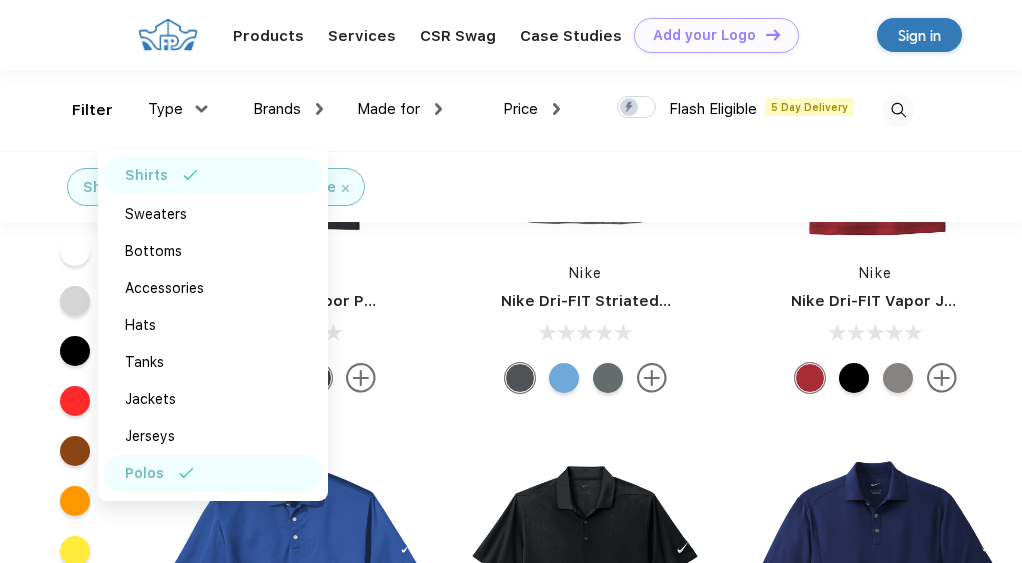 click on "Polos" at bounding box center [213, 473] 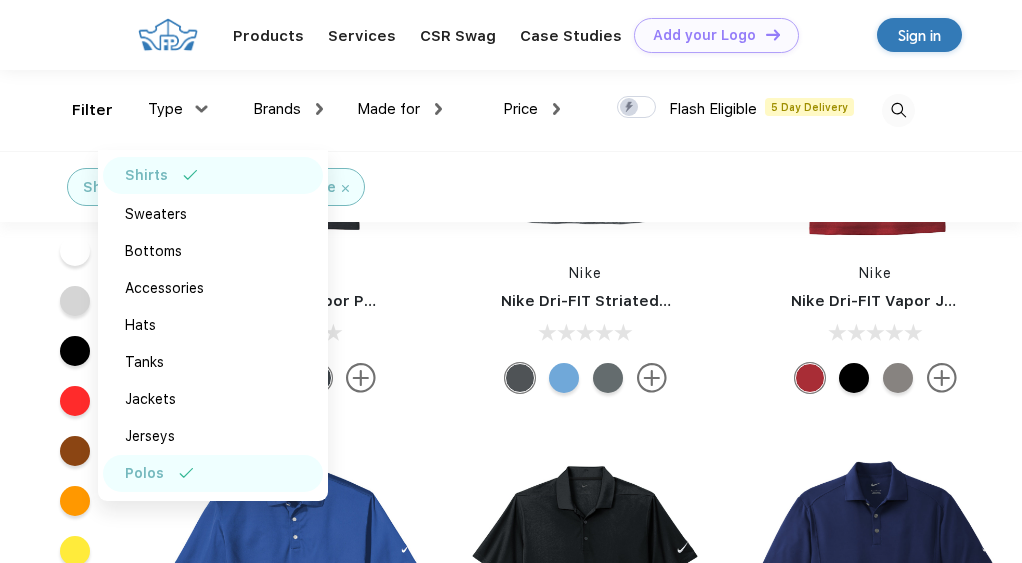 scroll, scrollTop: 0, scrollLeft: 0, axis: both 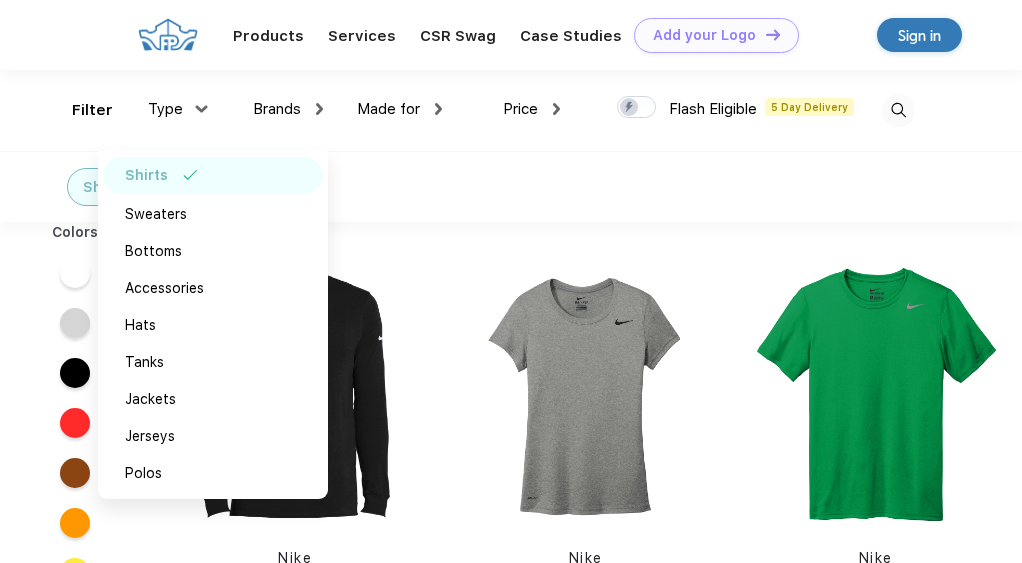click on "Shirts   Nike" at bounding box center (511, 186) 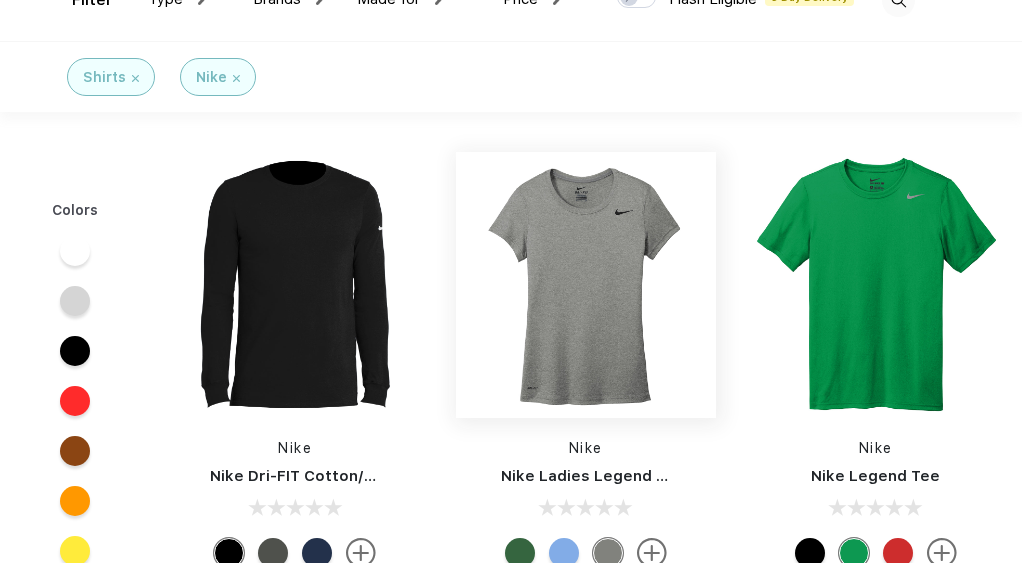 scroll, scrollTop: 0, scrollLeft: 0, axis: both 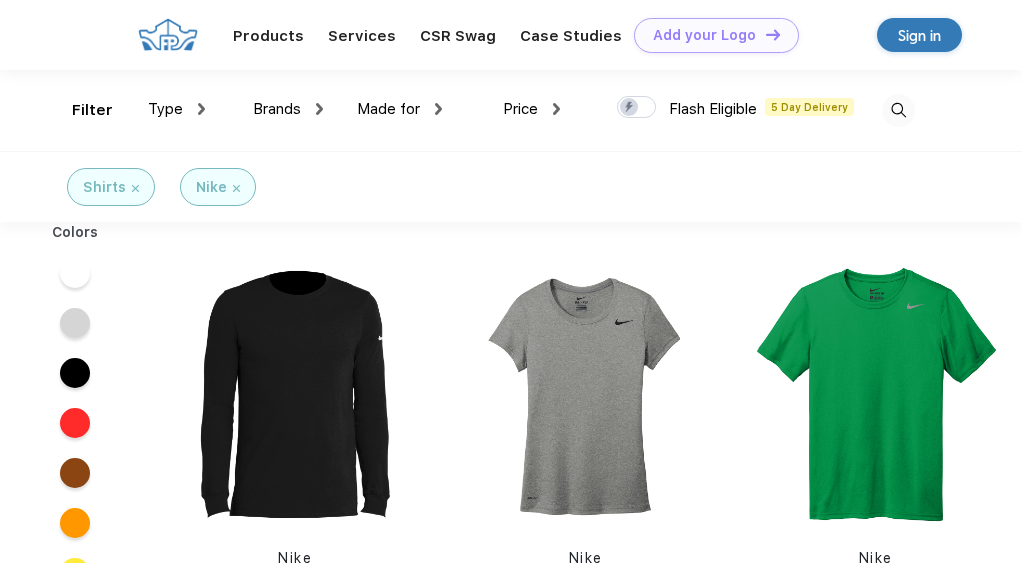 click at bounding box center [236, 188] 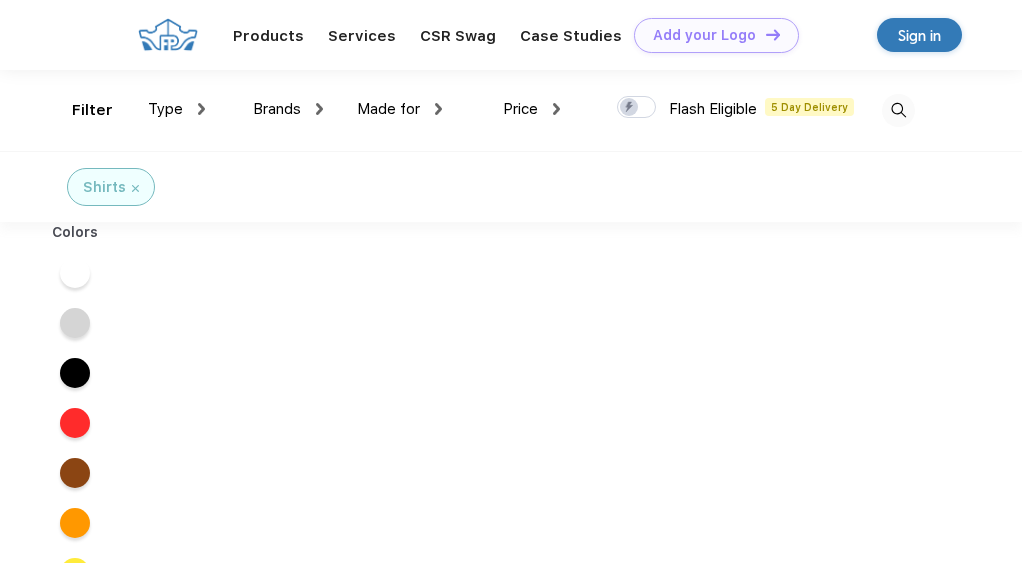 click on "Shirts" at bounding box center [150, 187] 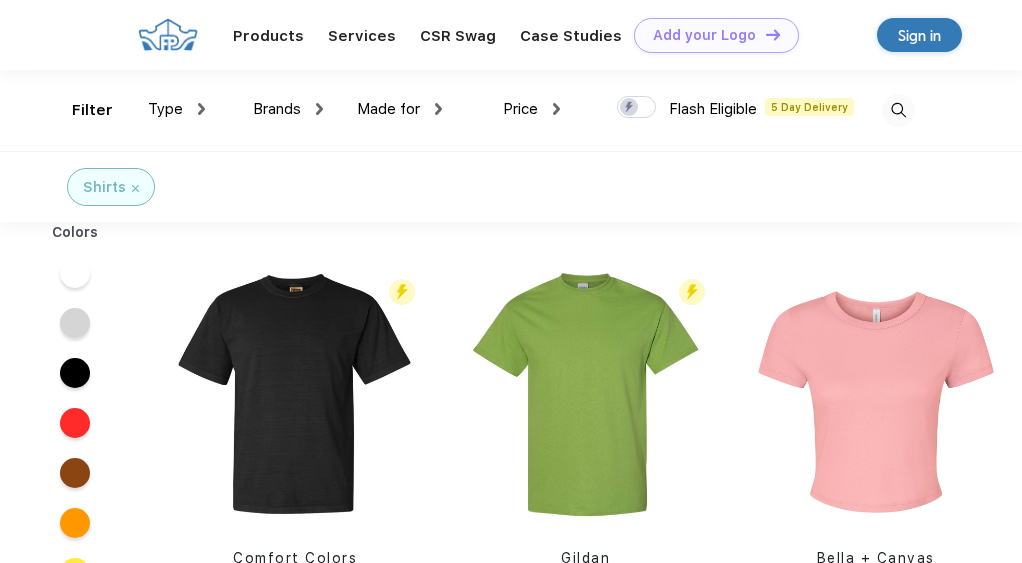 drag, startPoint x: 230, startPoint y: 187, endPoint x: 223, endPoint y: 110, distance: 77.31753 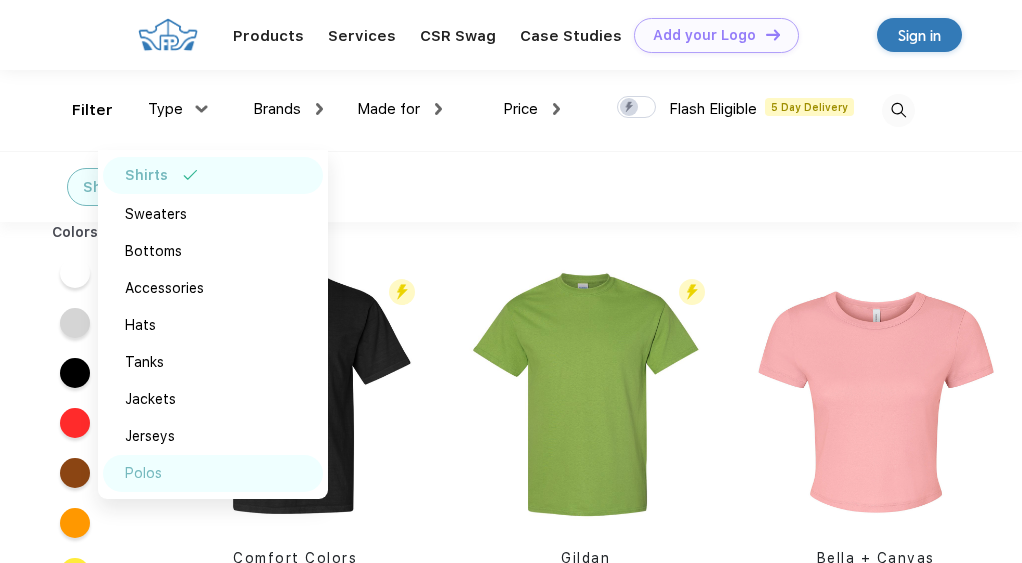 click on "Polos" at bounding box center [143, 473] 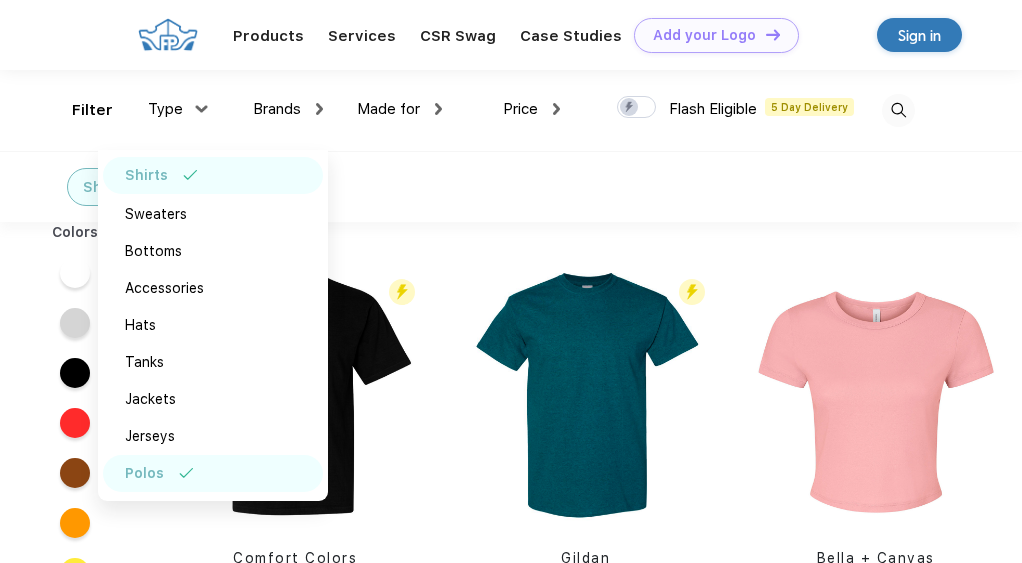 click on "Shirts   Polos" at bounding box center [511, 186] 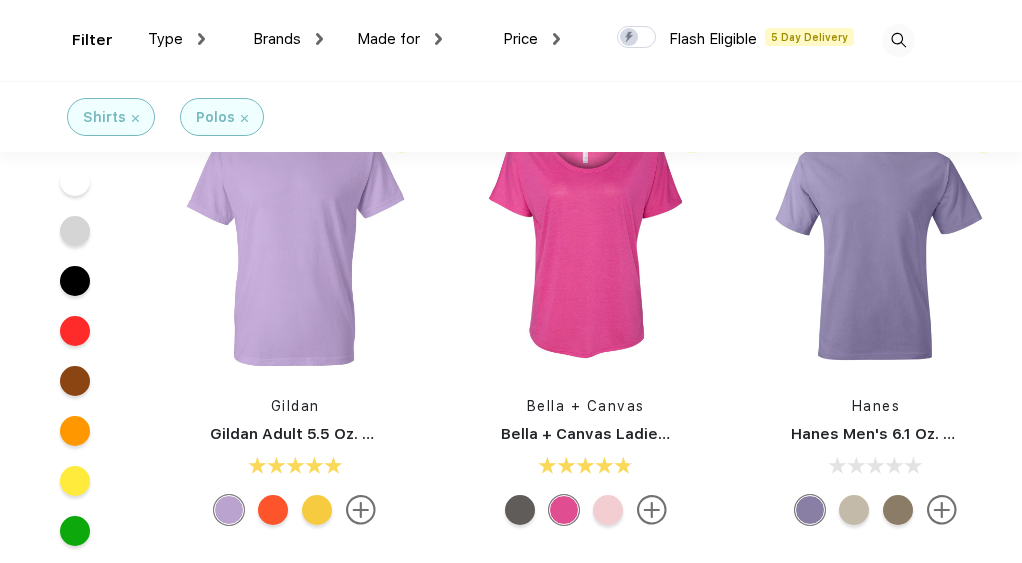 scroll, scrollTop: 1428, scrollLeft: 0, axis: vertical 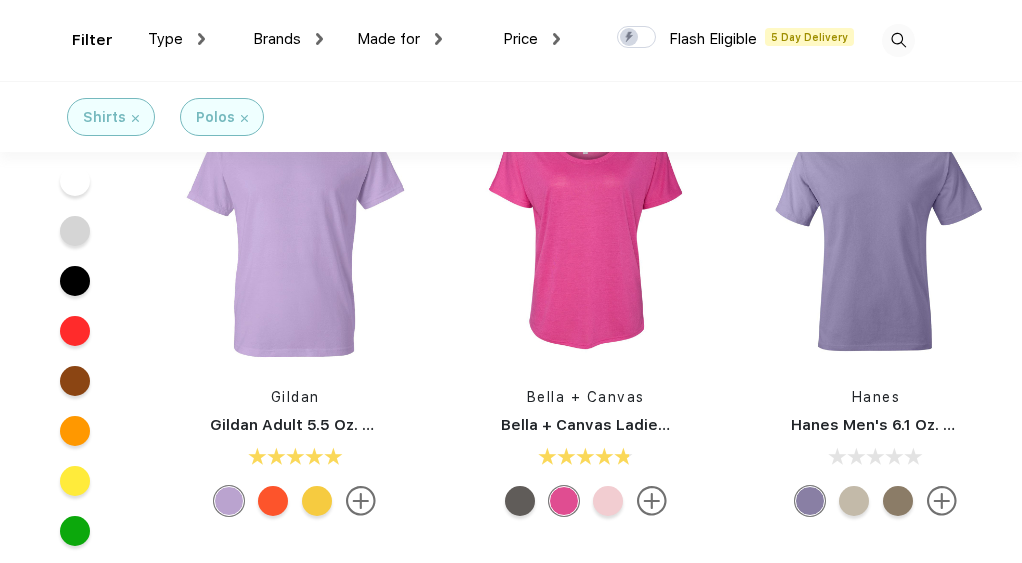 click on "Shirts" at bounding box center (111, 117) 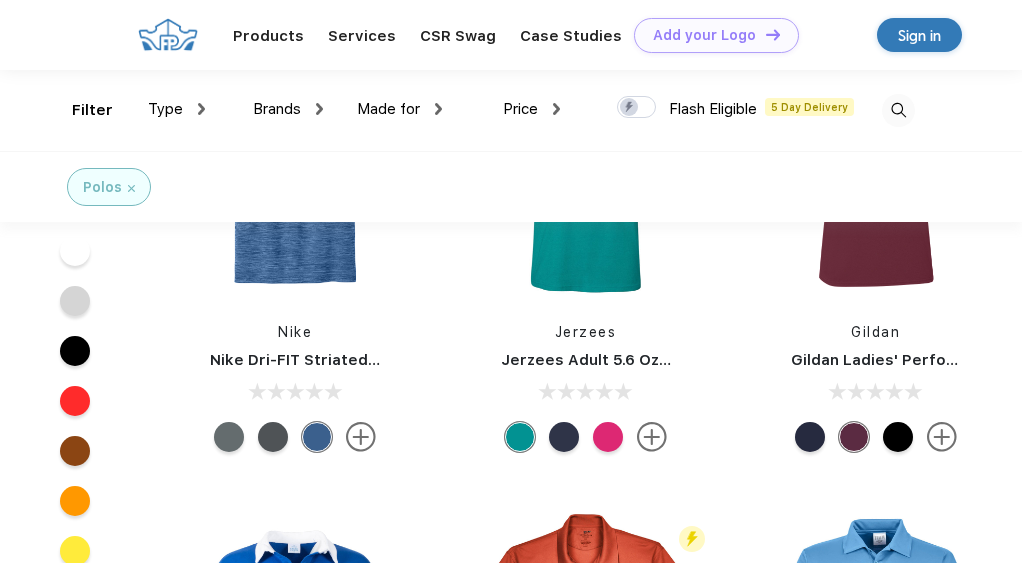 scroll, scrollTop: 468, scrollLeft: 0, axis: vertical 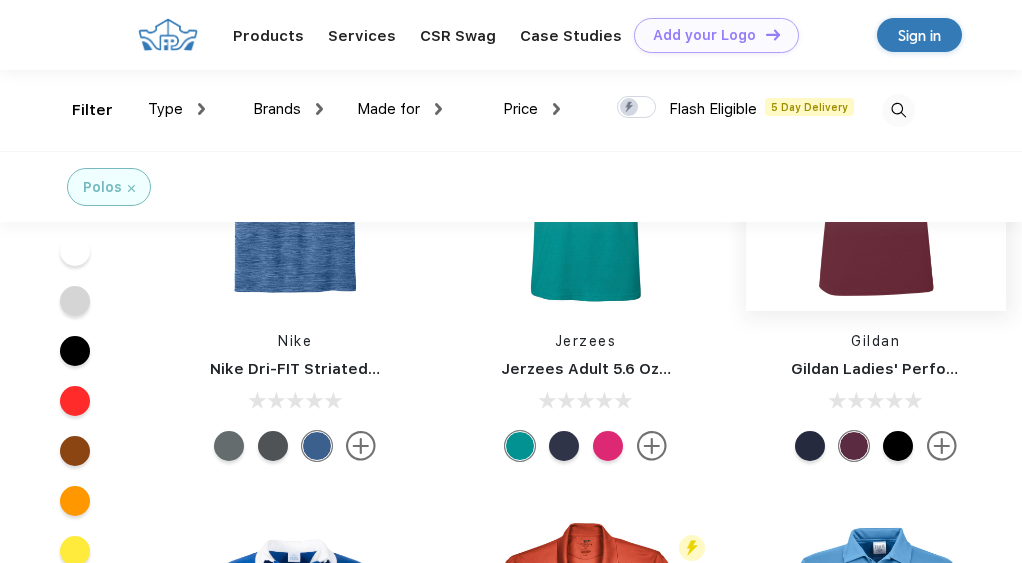 click at bounding box center [876, 178] 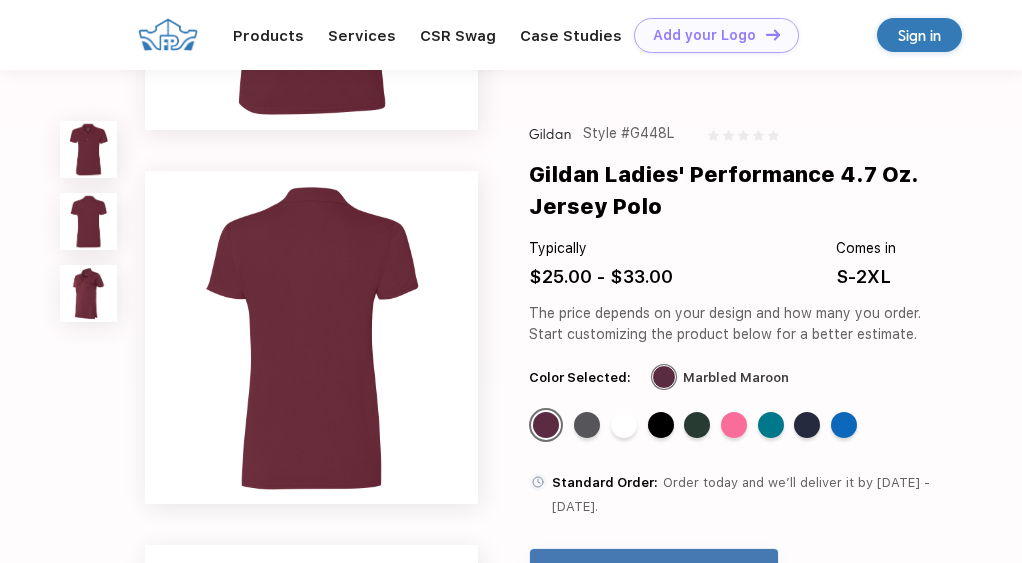 scroll, scrollTop: 250, scrollLeft: 0, axis: vertical 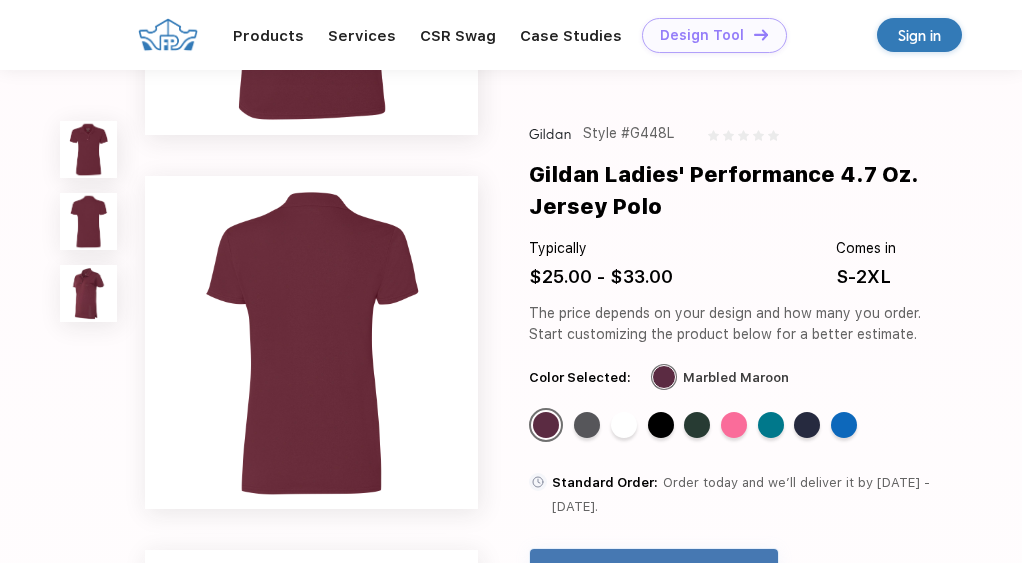 click on "Add your Logo   Design Tool" at bounding box center (714, 35) 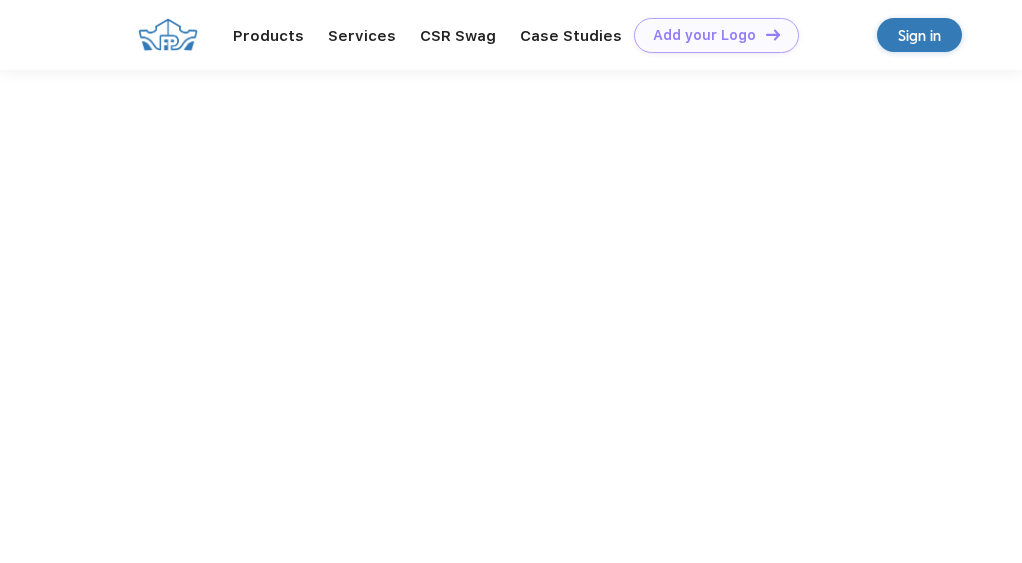scroll, scrollTop: 0, scrollLeft: 0, axis: both 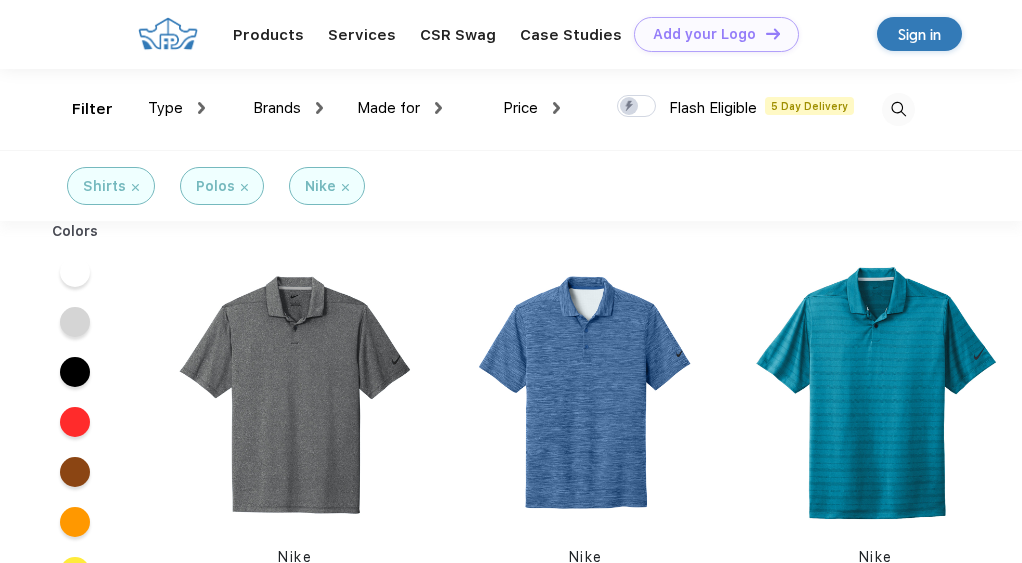 click on "Sign in" at bounding box center (919, 34) 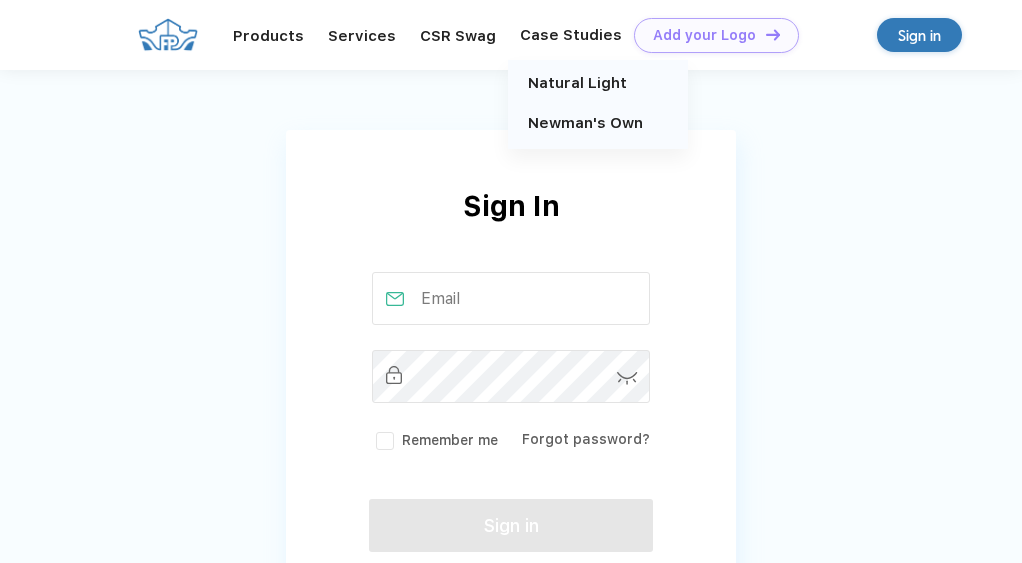 scroll, scrollTop: 0, scrollLeft: 0, axis: both 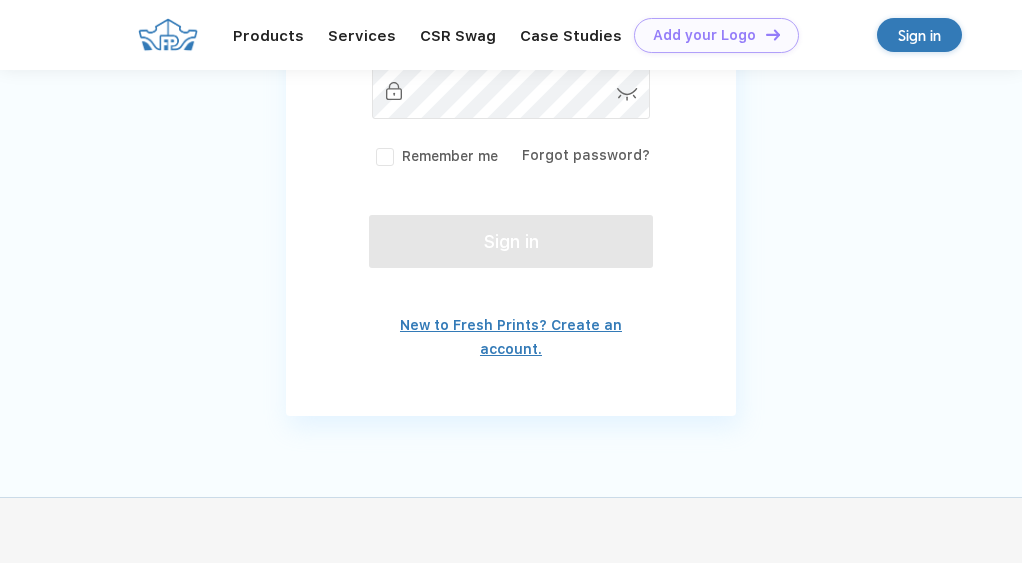 click on "New to Fresh Prints? Create an account." at bounding box center [511, 337] 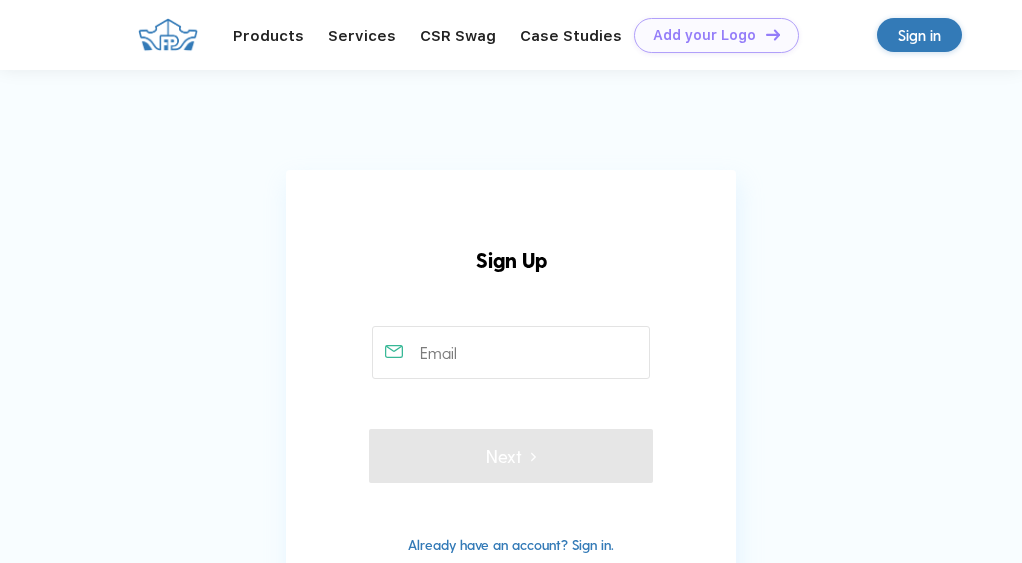scroll, scrollTop: 0, scrollLeft: 0, axis: both 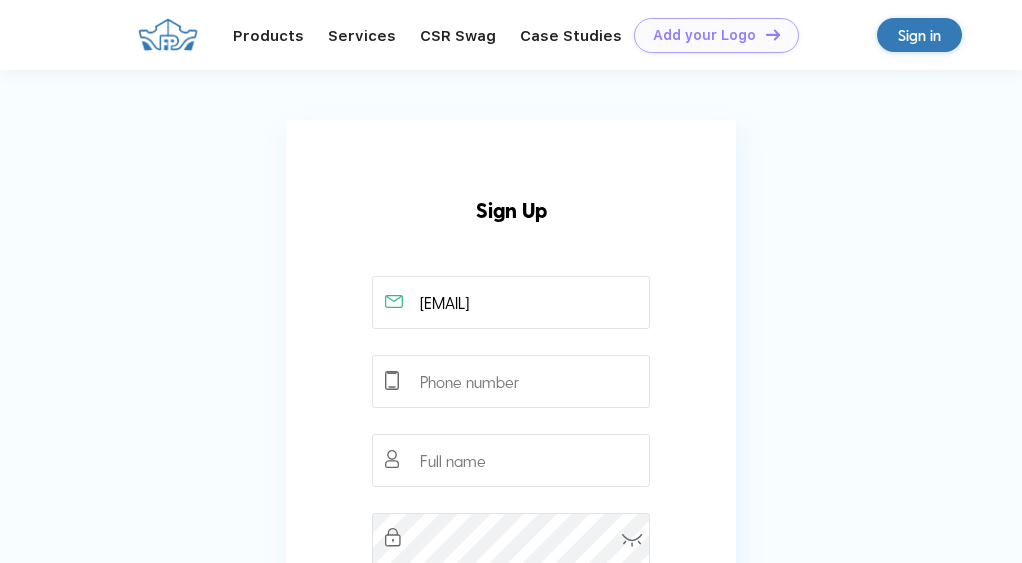 type on "[EMAIL]" 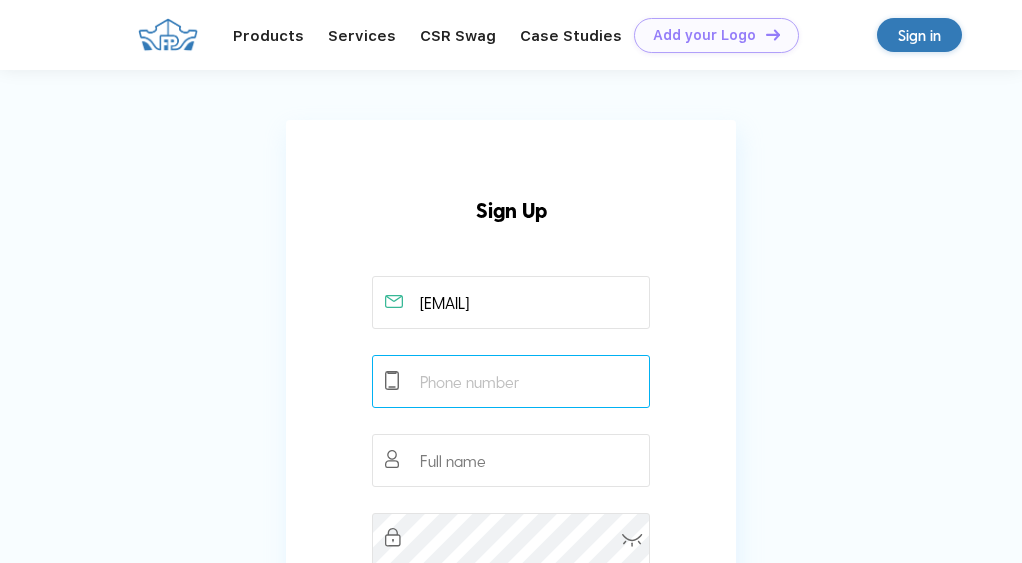 scroll, scrollTop: 0, scrollLeft: 0, axis: both 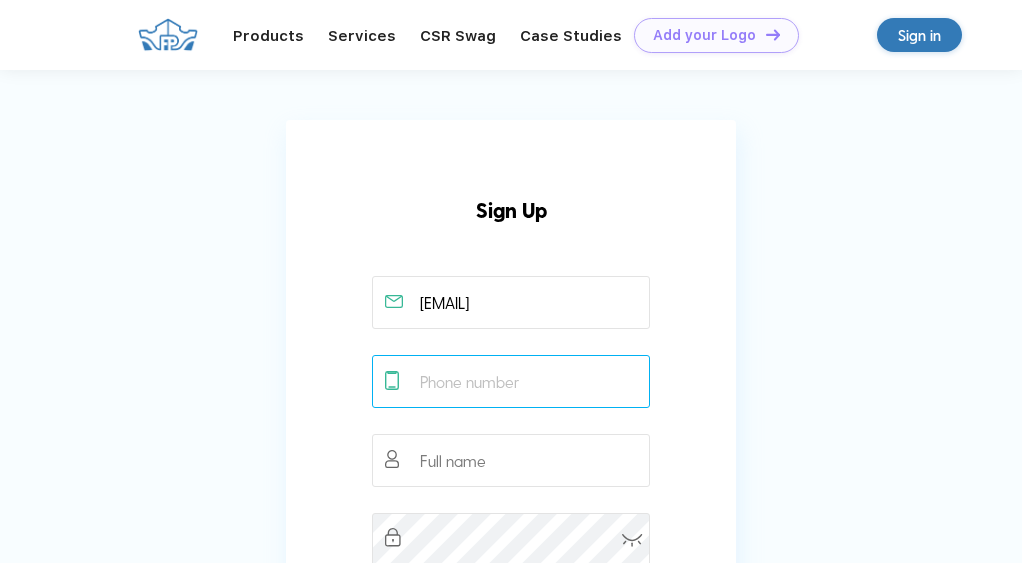 click at bounding box center (511, 381) 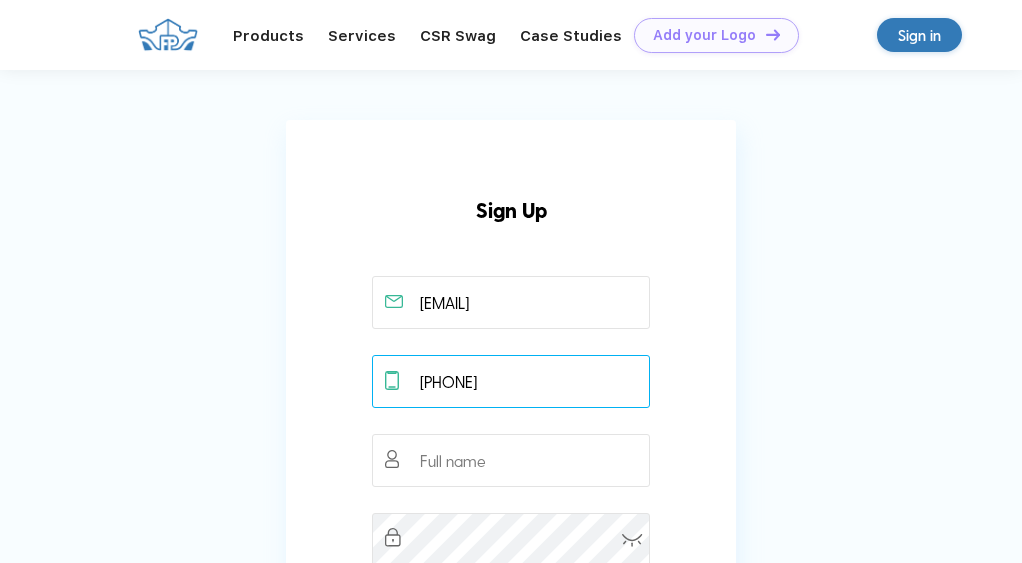 type on "[PHONE]" 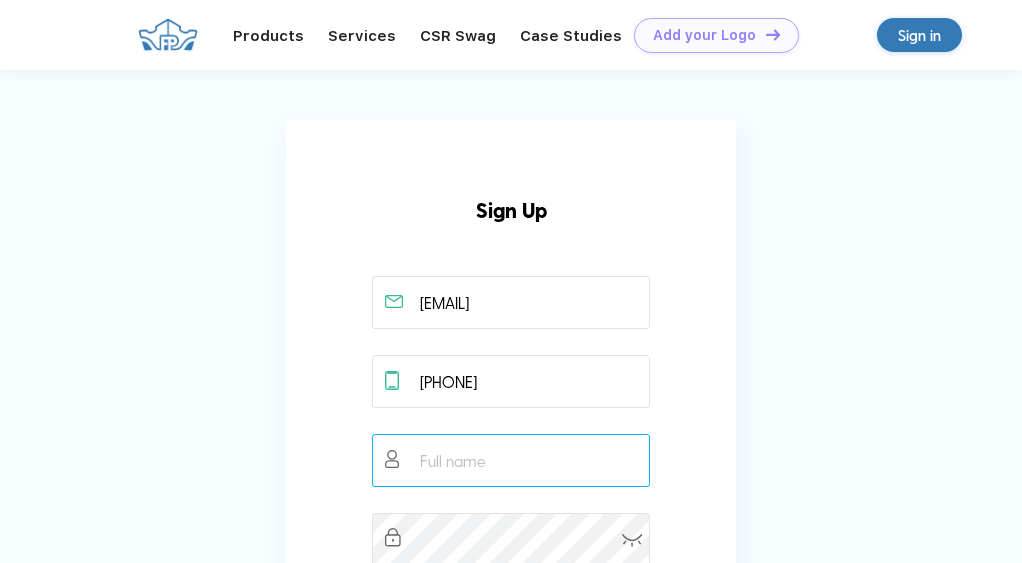 click at bounding box center [511, 460] 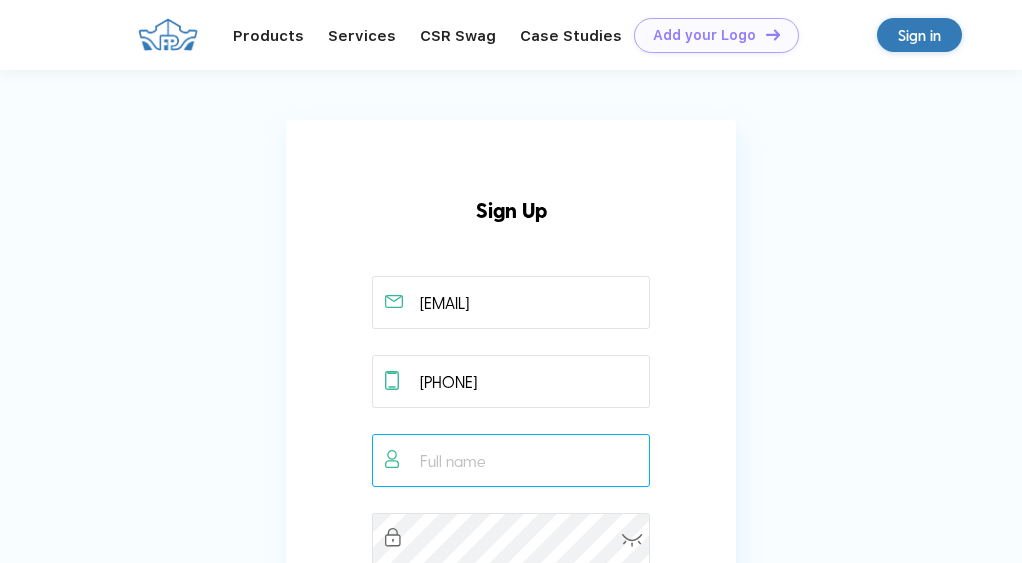click at bounding box center (511, 460) 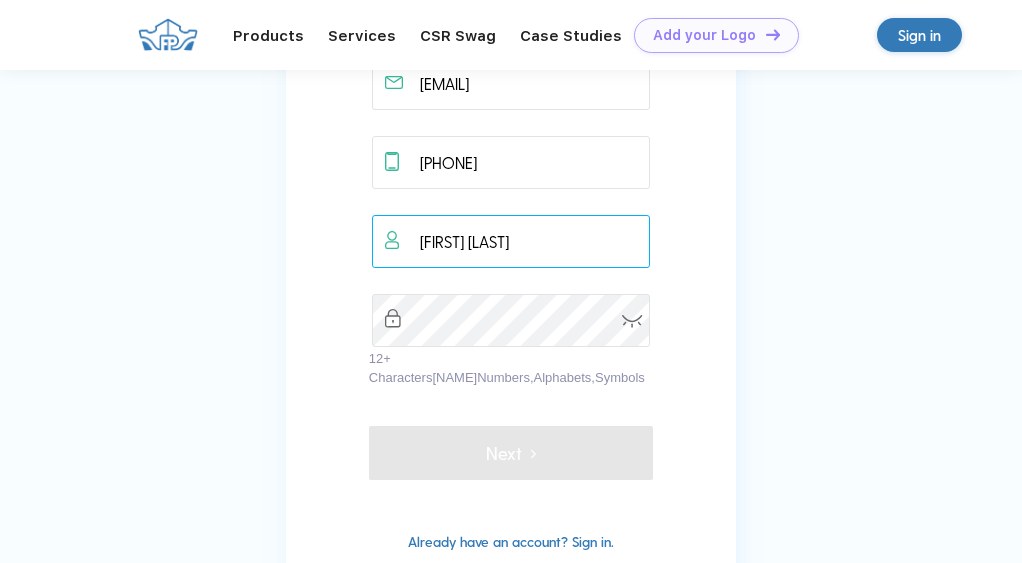 scroll, scrollTop: 220, scrollLeft: 0, axis: vertical 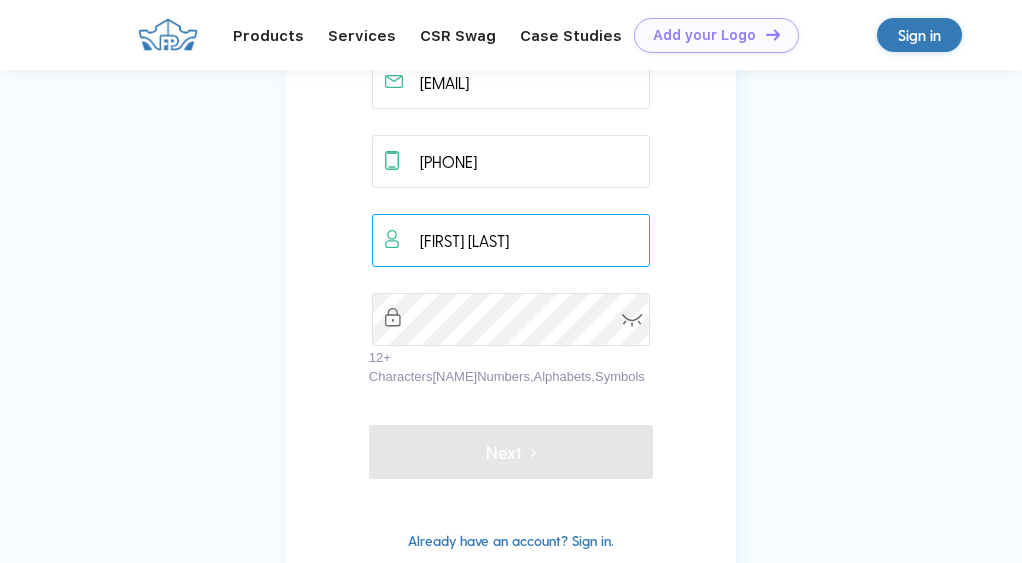type on "[FIRST] [LAST]" 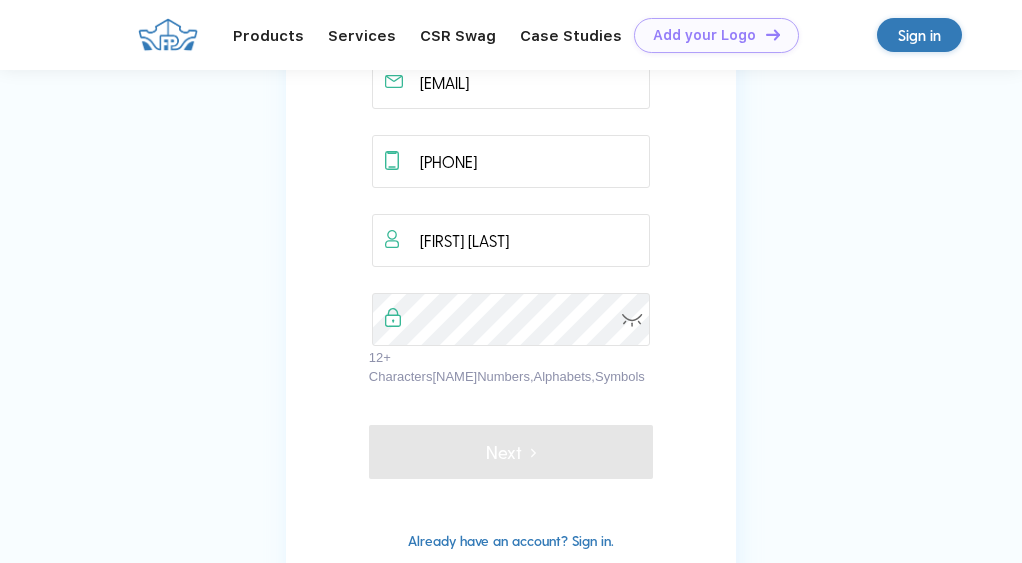 type 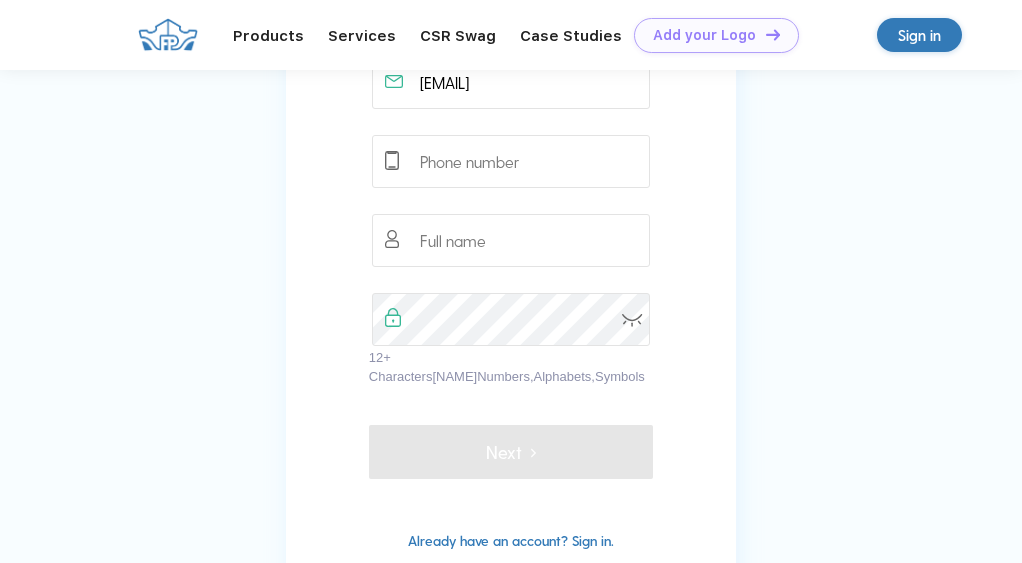 scroll, scrollTop: 0, scrollLeft: 0, axis: both 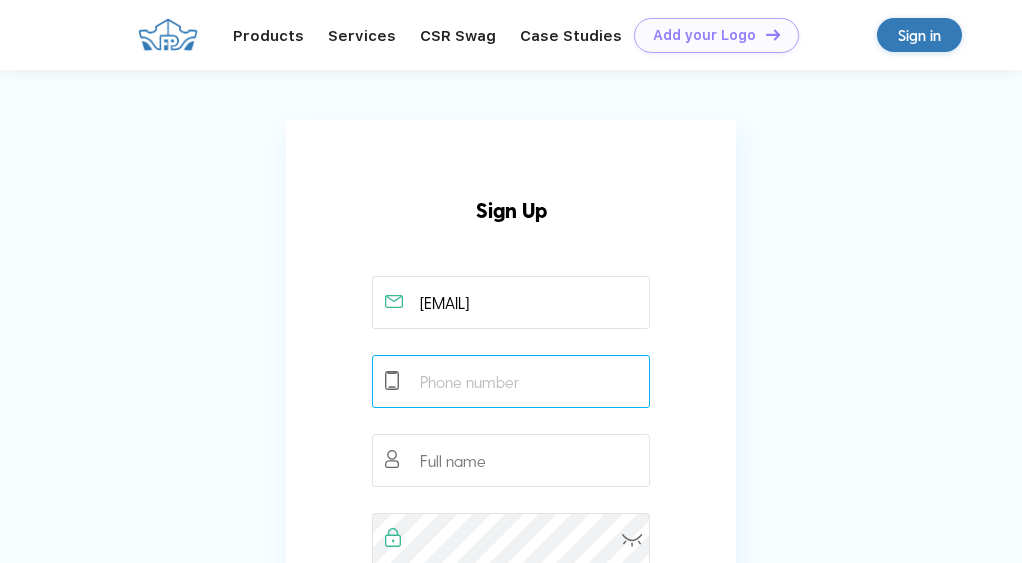 click at bounding box center [511, 381] 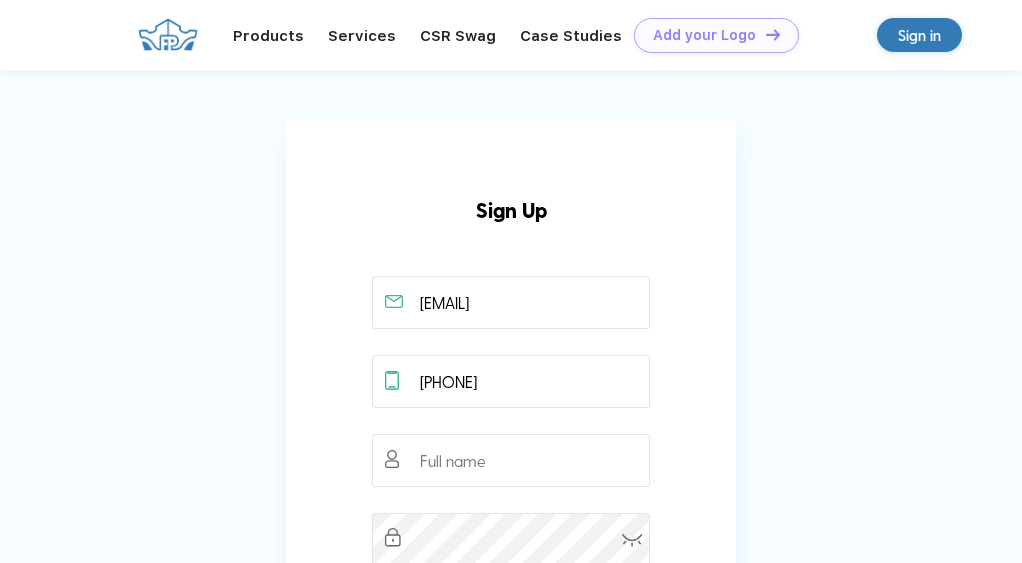 type on "[PHONE]" 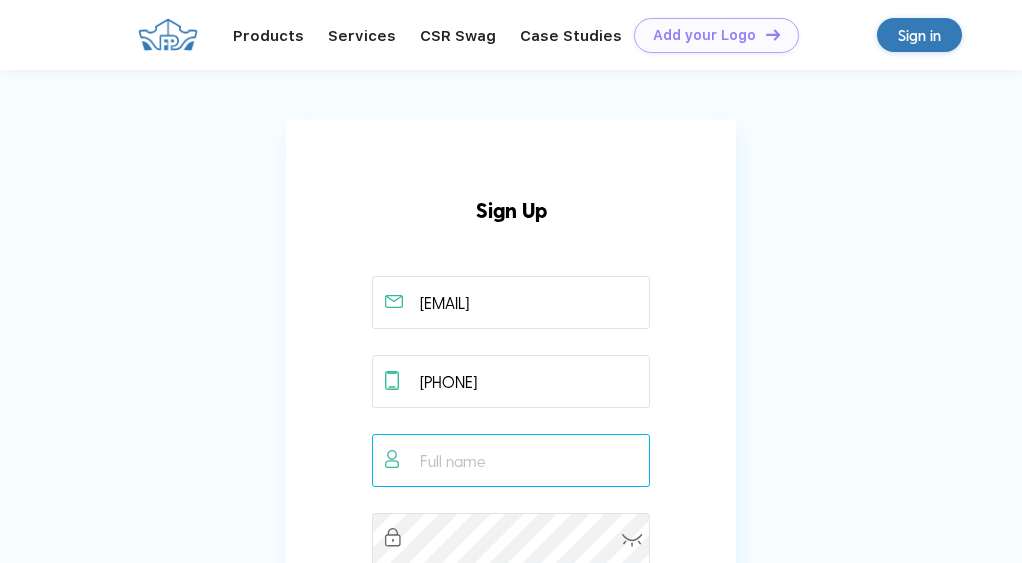 click at bounding box center (511, 460) 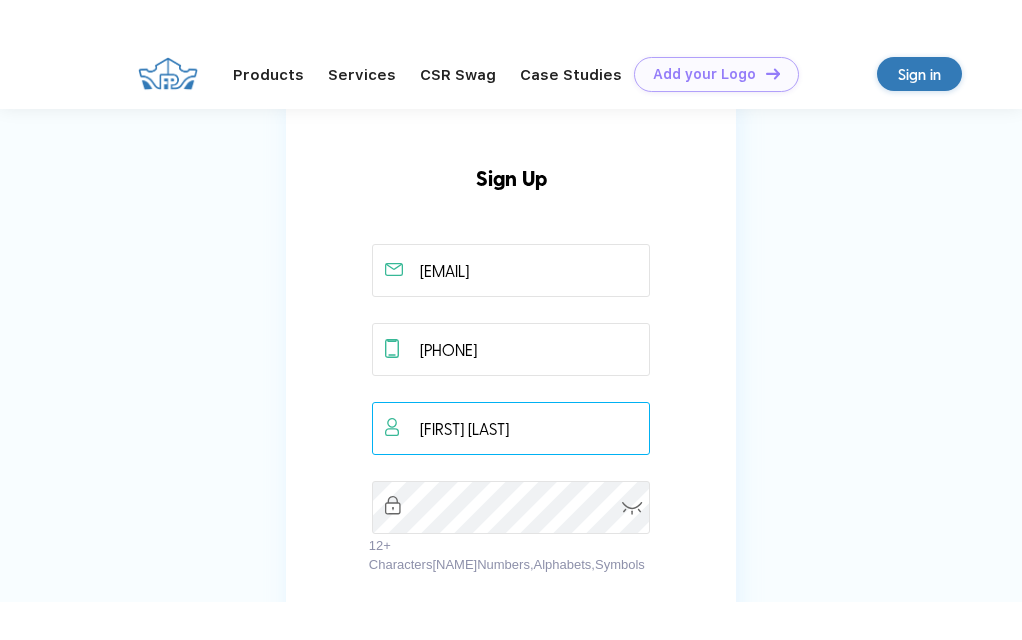 scroll, scrollTop: 0, scrollLeft: 0, axis: both 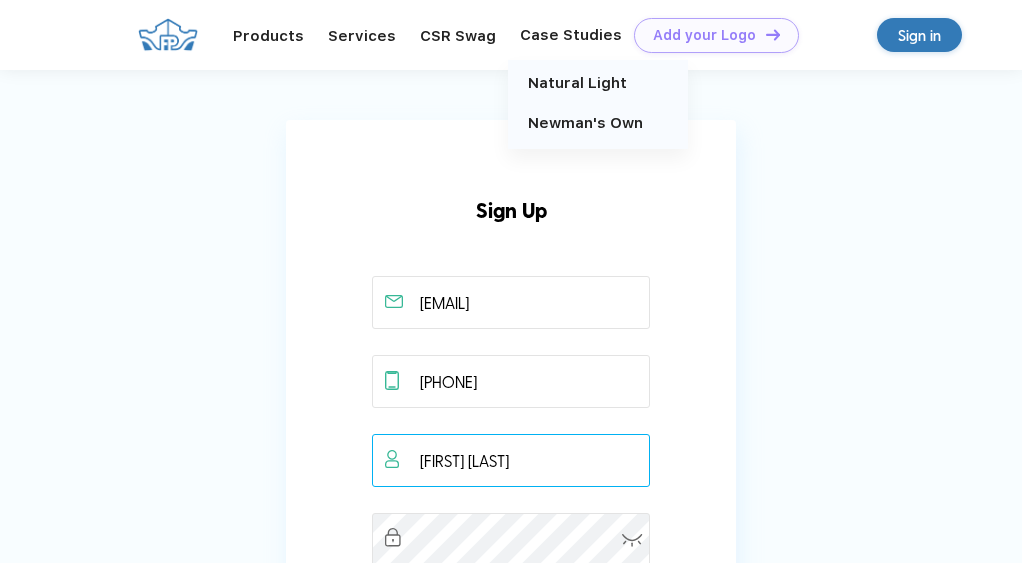 type on "[FIRST] [LAST]" 